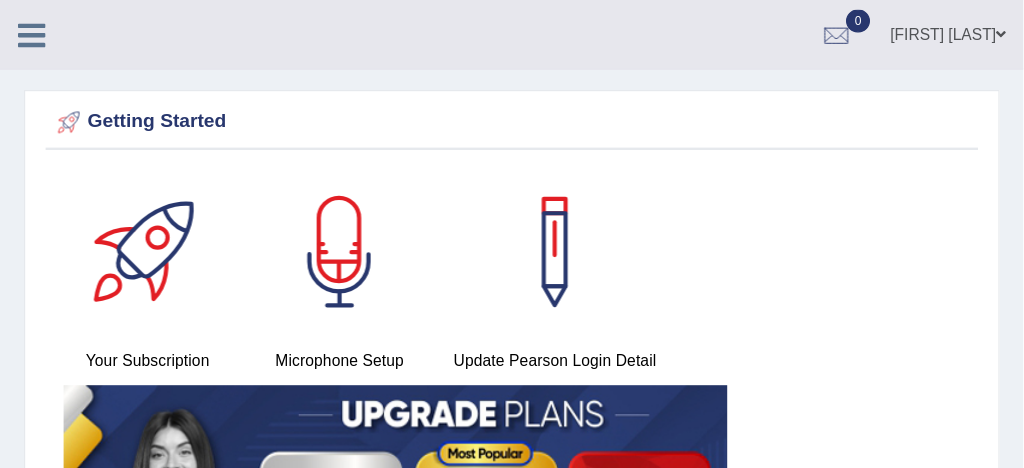 scroll, scrollTop: 0, scrollLeft: 0, axis: both 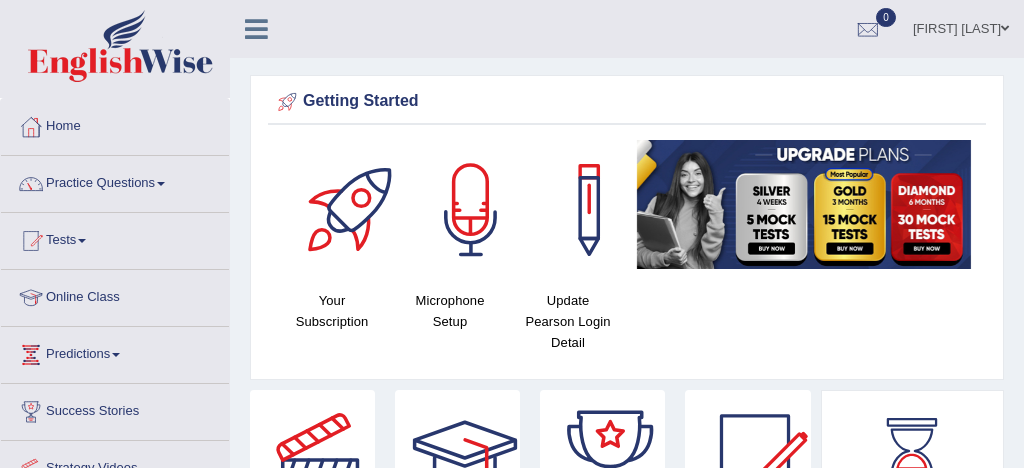 click on "Practice Questions" at bounding box center [115, 181] 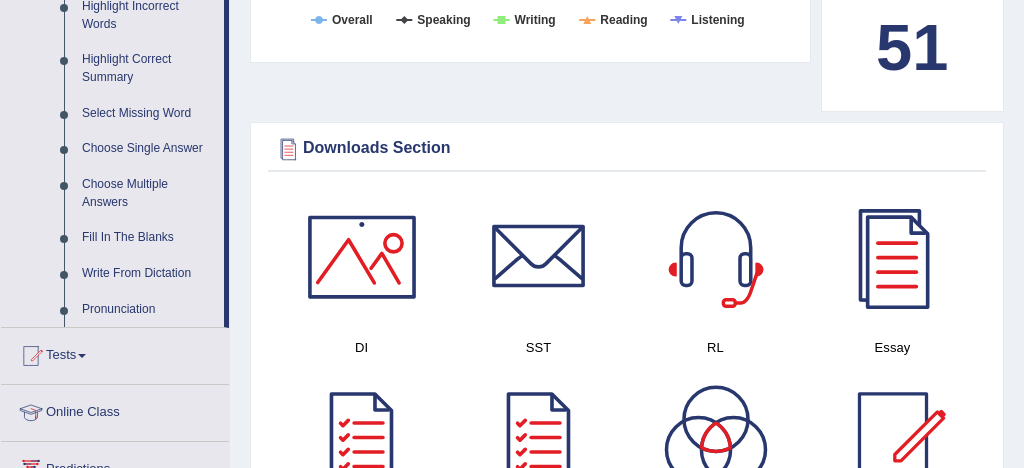 scroll, scrollTop: 955, scrollLeft: 0, axis: vertical 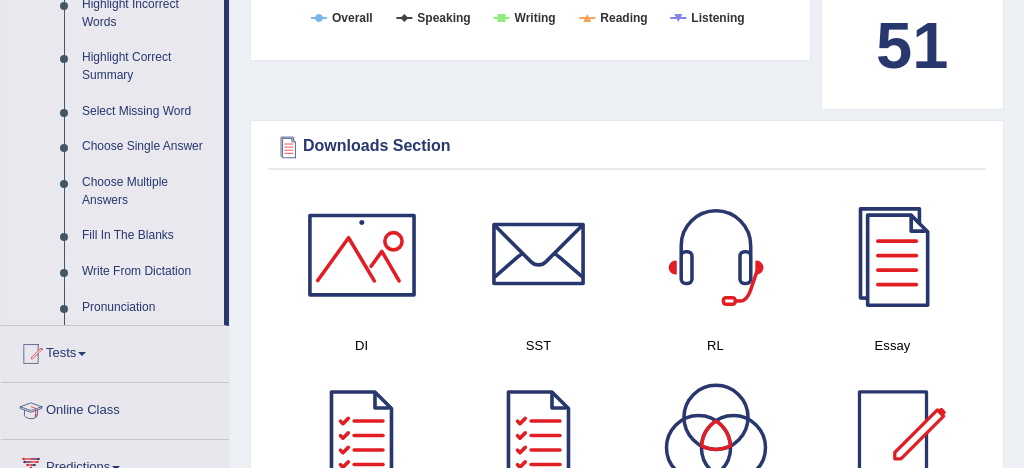 click on "Write From Dictation" at bounding box center [148, 272] 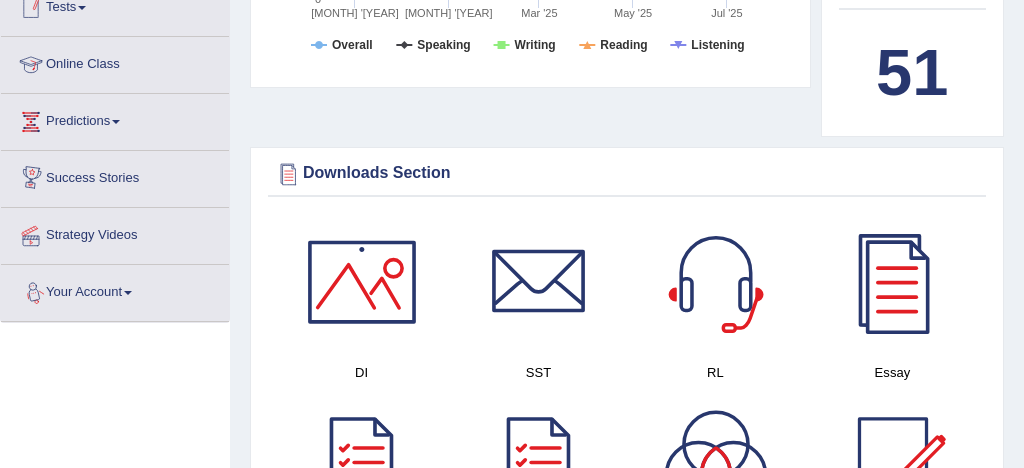 scroll, scrollTop: 954, scrollLeft: 0, axis: vertical 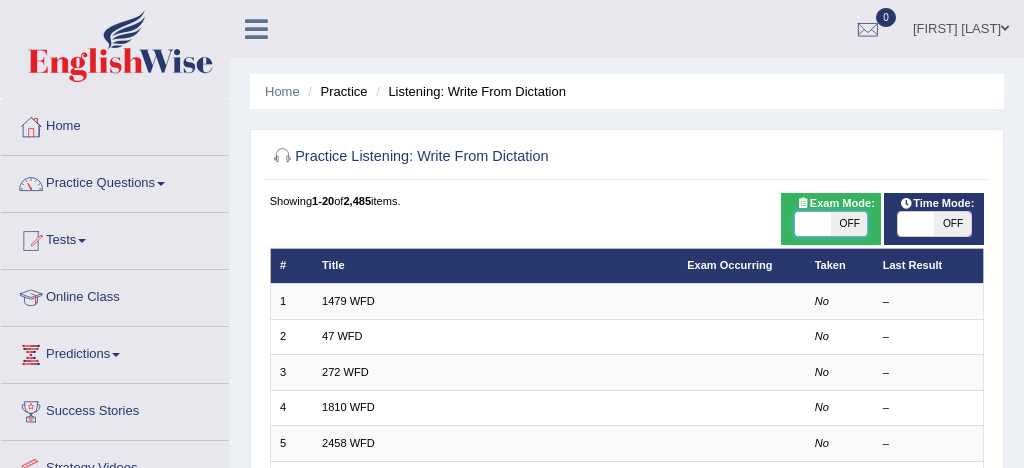 click at bounding box center [813, 224] 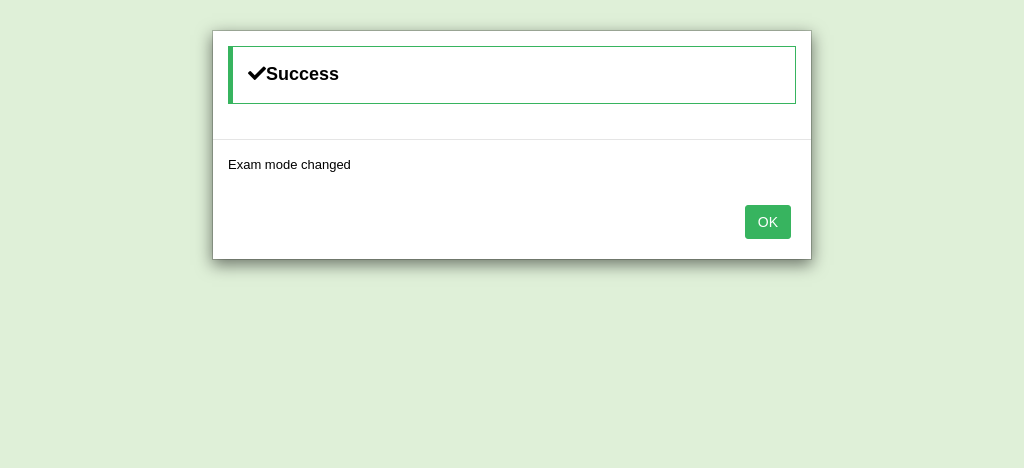click on "OK" at bounding box center [768, 222] 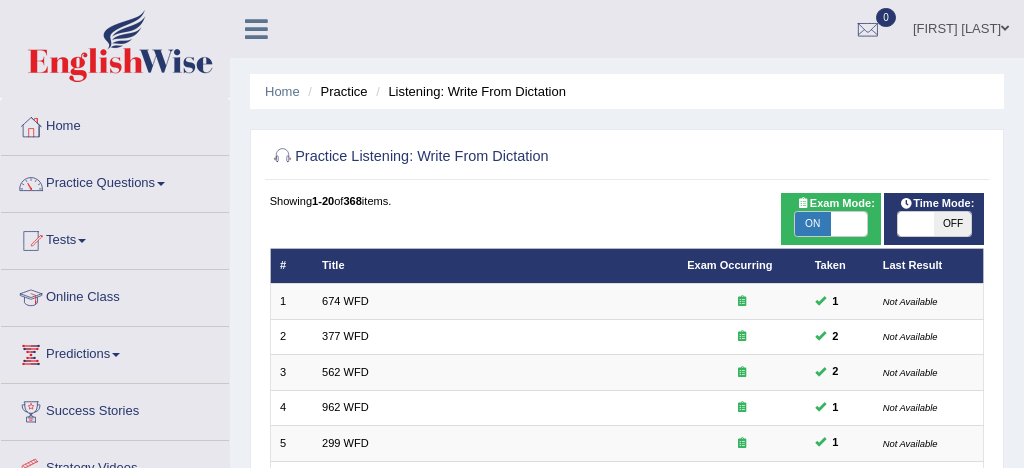 scroll, scrollTop: 684, scrollLeft: 0, axis: vertical 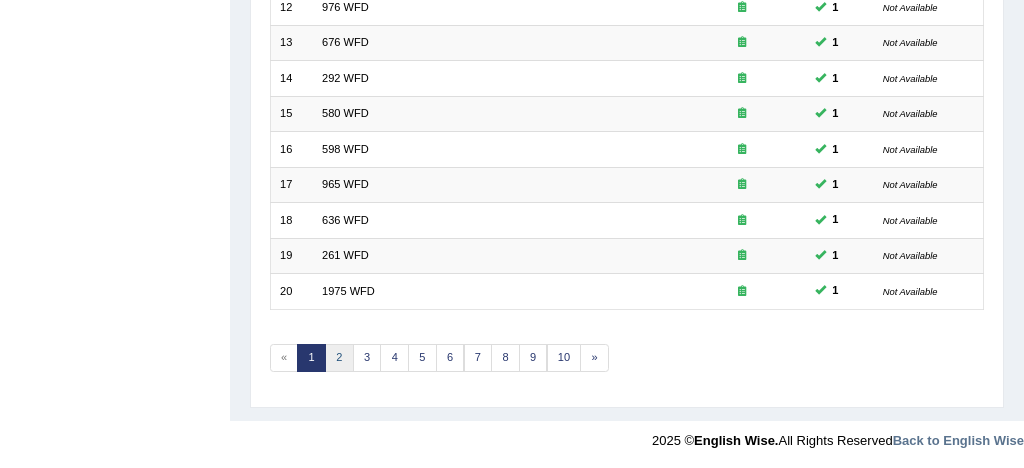 click on "2" at bounding box center (339, 358) 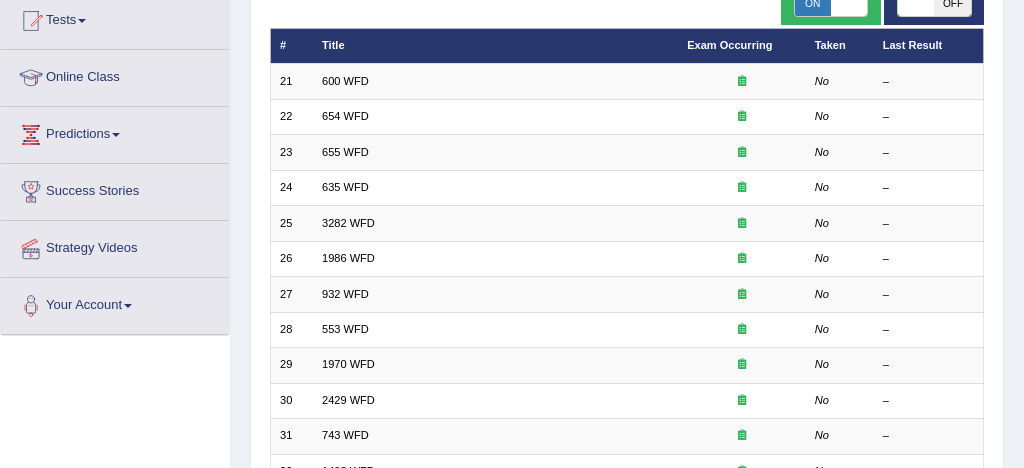 scroll, scrollTop: 215, scrollLeft: 0, axis: vertical 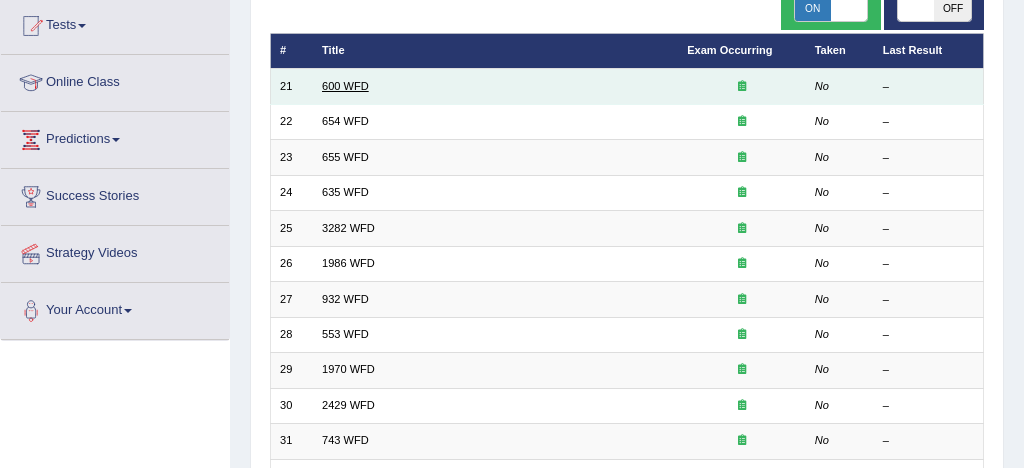 click on "600 WFD" at bounding box center (345, 86) 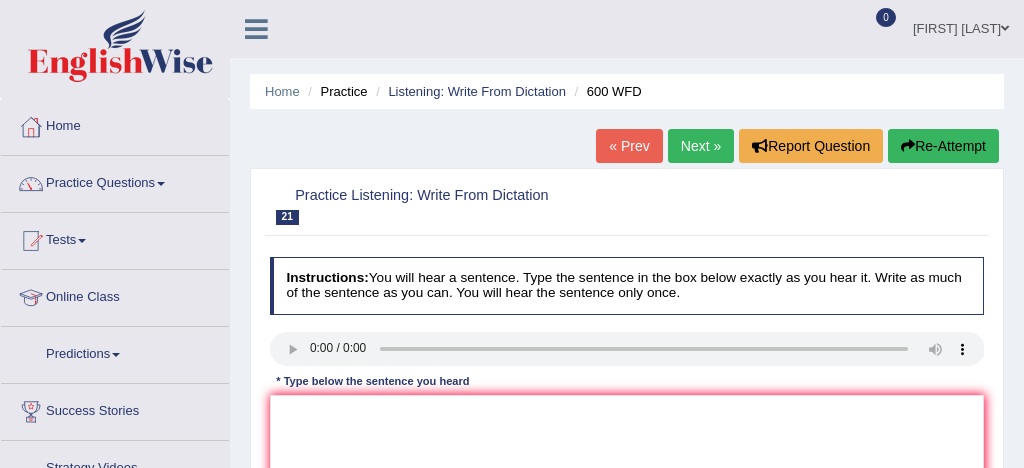 scroll, scrollTop: 0, scrollLeft: 0, axis: both 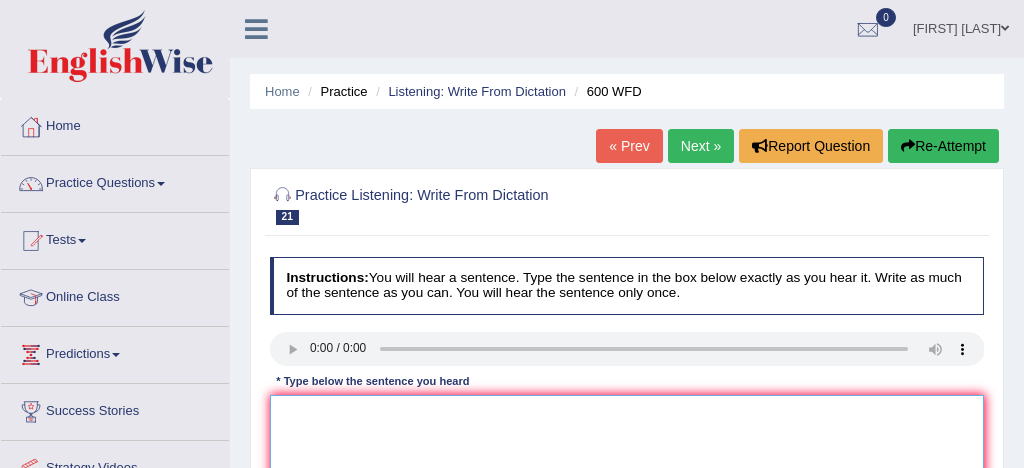 click at bounding box center [627, 477] 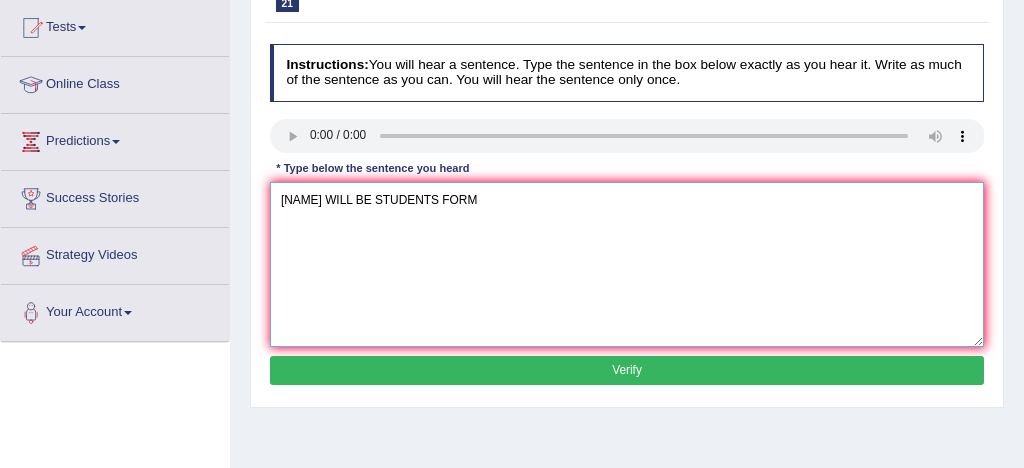 scroll, scrollTop: 240, scrollLeft: 0, axis: vertical 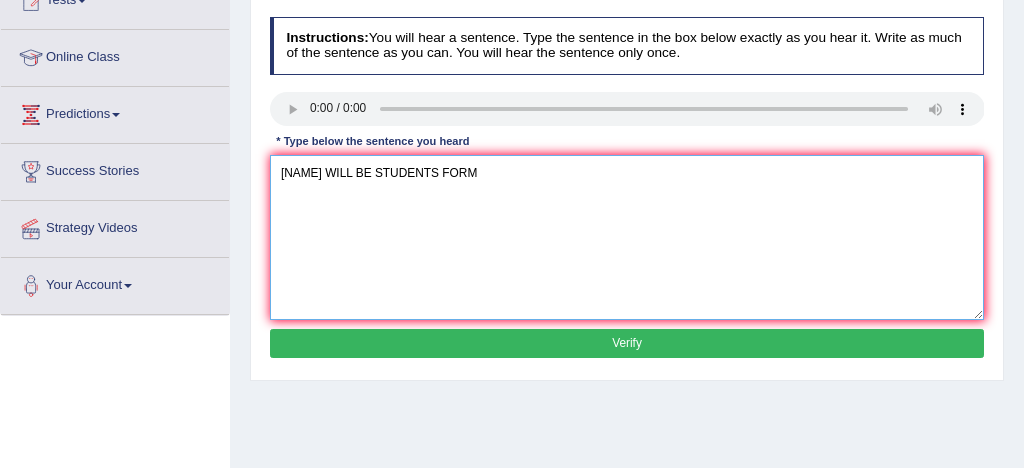 type on "C S WILL BE STUDENTS FORM" 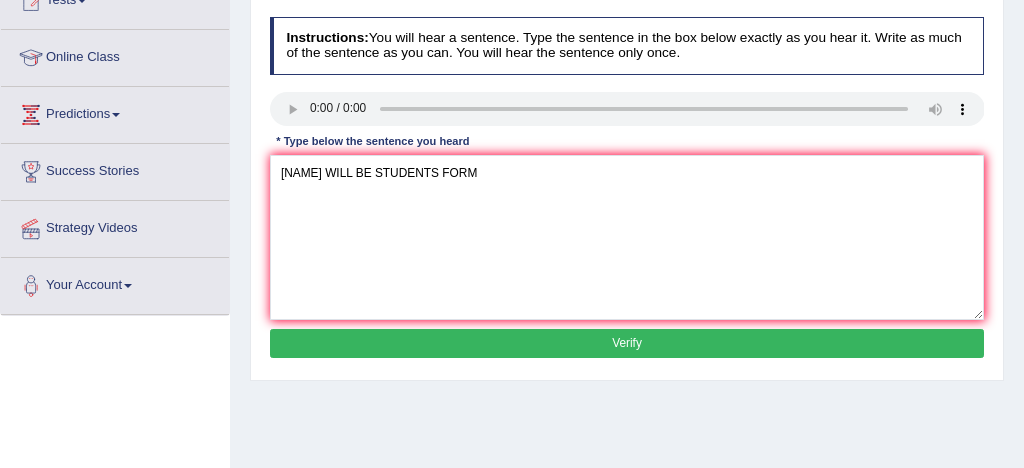click on "Verify" at bounding box center (627, 343) 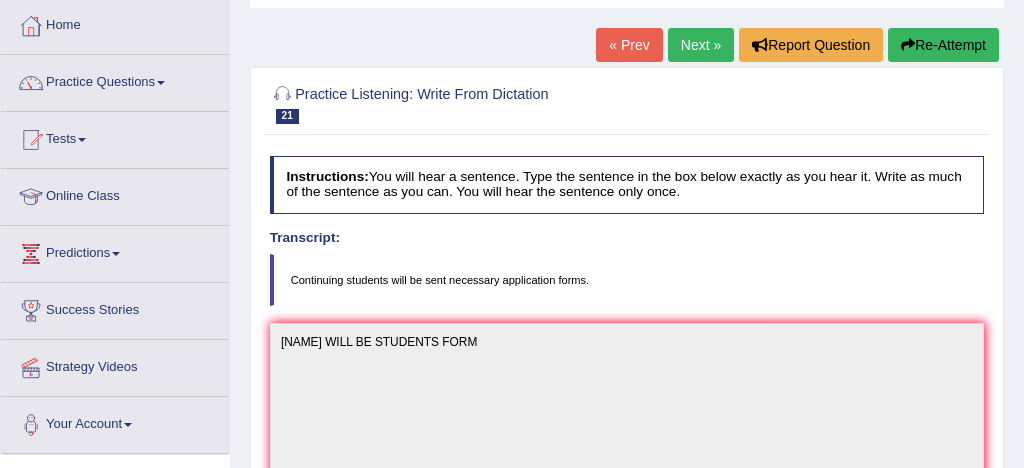 scroll, scrollTop: 92, scrollLeft: 0, axis: vertical 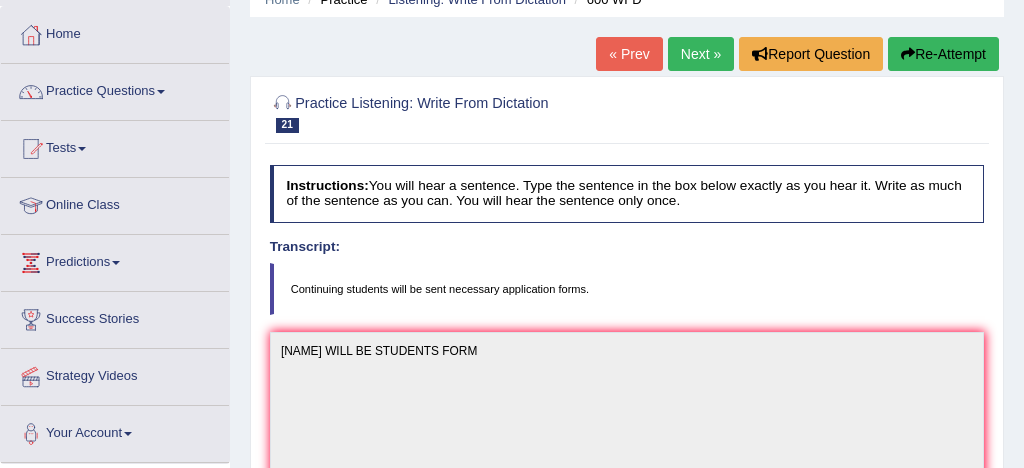 click on "Next »" at bounding box center [701, 54] 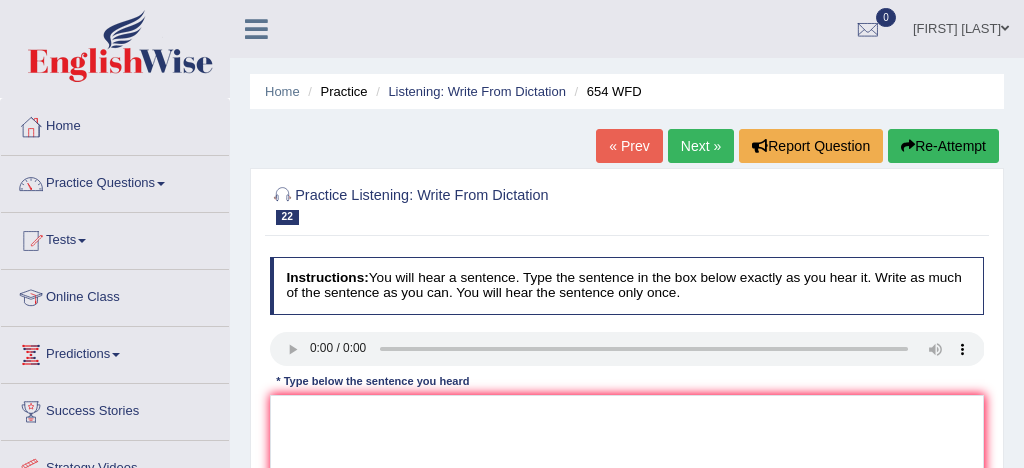 scroll, scrollTop: 0, scrollLeft: 0, axis: both 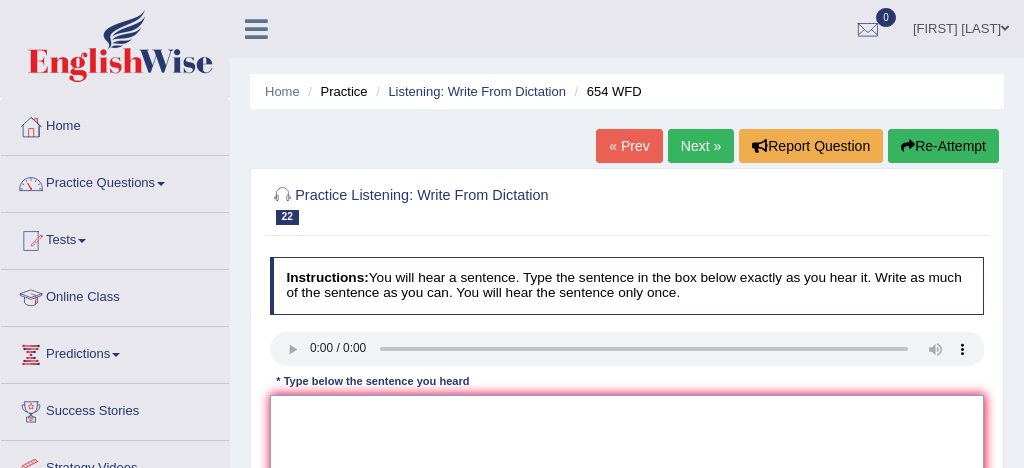 click at bounding box center (627, 477) 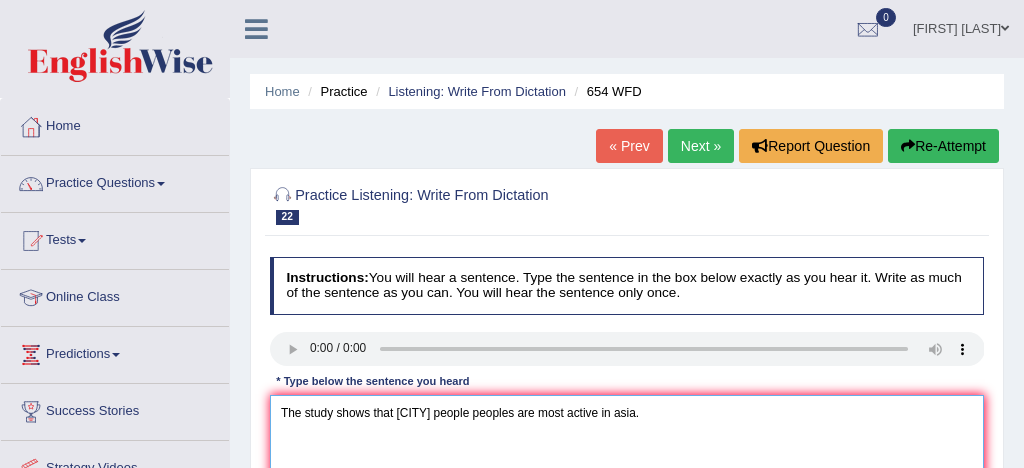 type on "The study shows that hong kong people peoples are most active in asia." 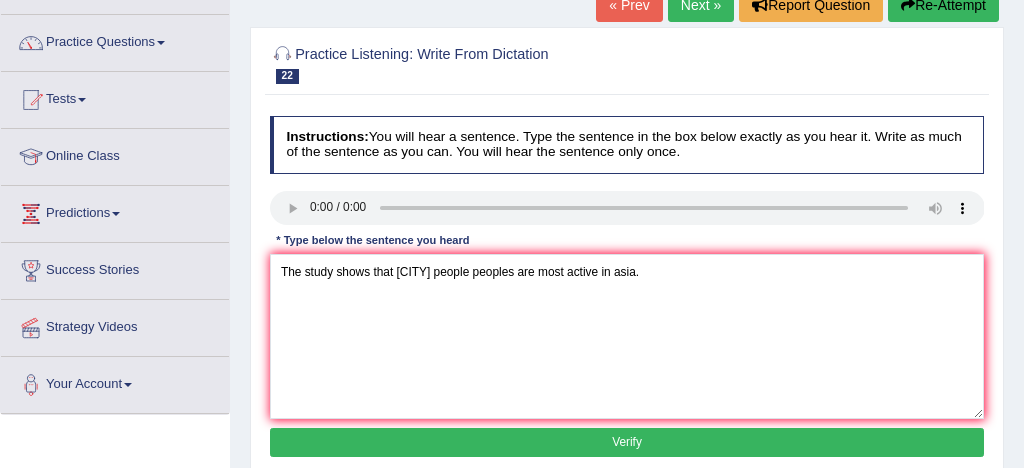 scroll, scrollTop: 146, scrollLeft: 0, axis: vertical 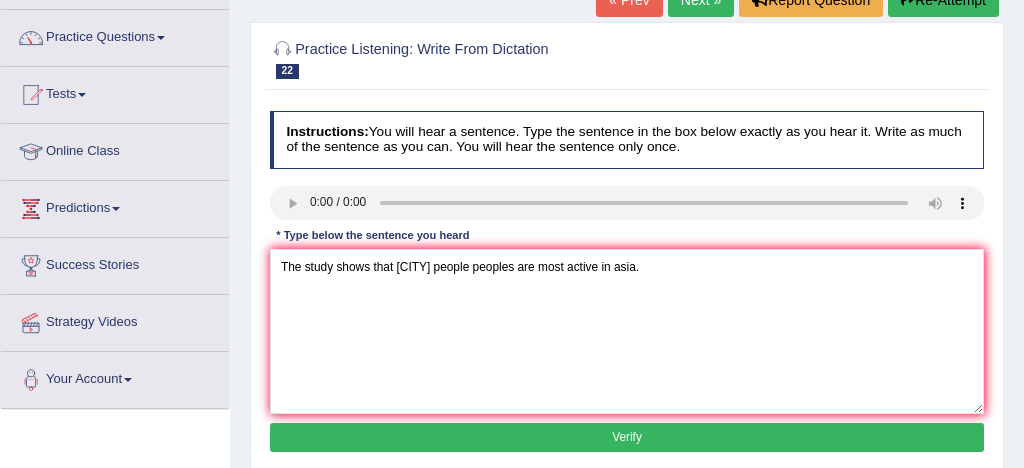 click on "Verify" at bounding box center [627, 437] 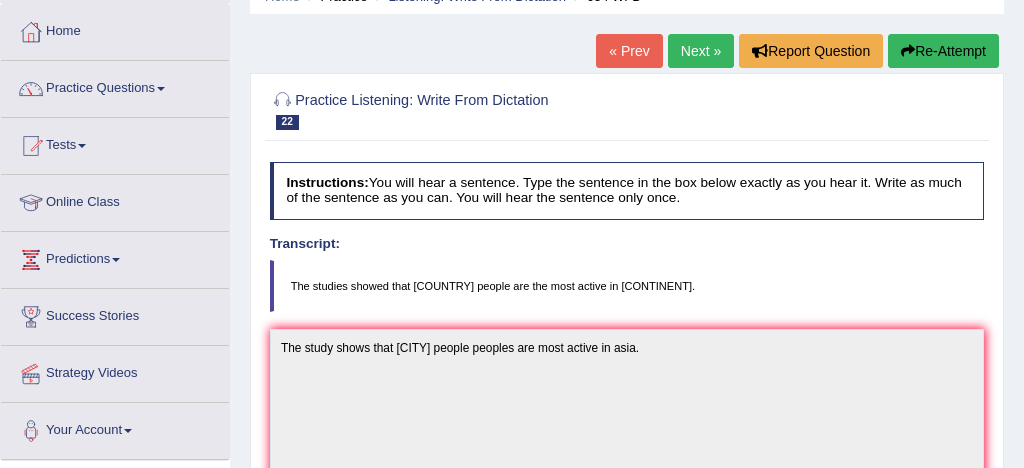 scroll, scrollTop: 93, scrollLeft: 0, axis: vertical 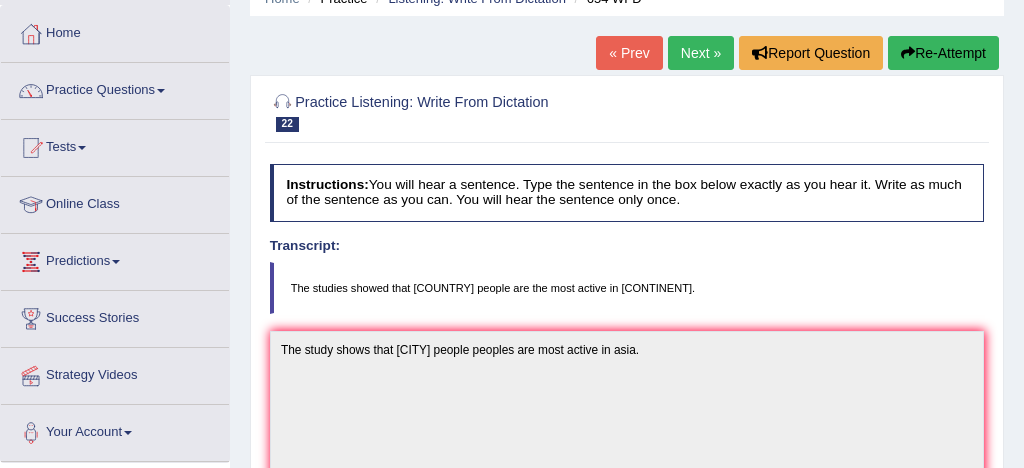 click on "Next »" at bounding box center [701, 53] 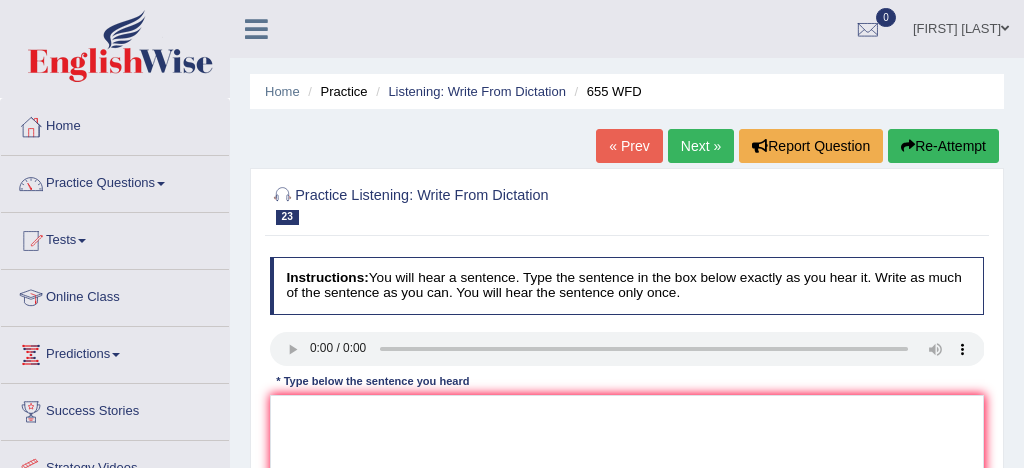 scroll, scrollTop: 100, scrollLeft: 0, axis: vertical 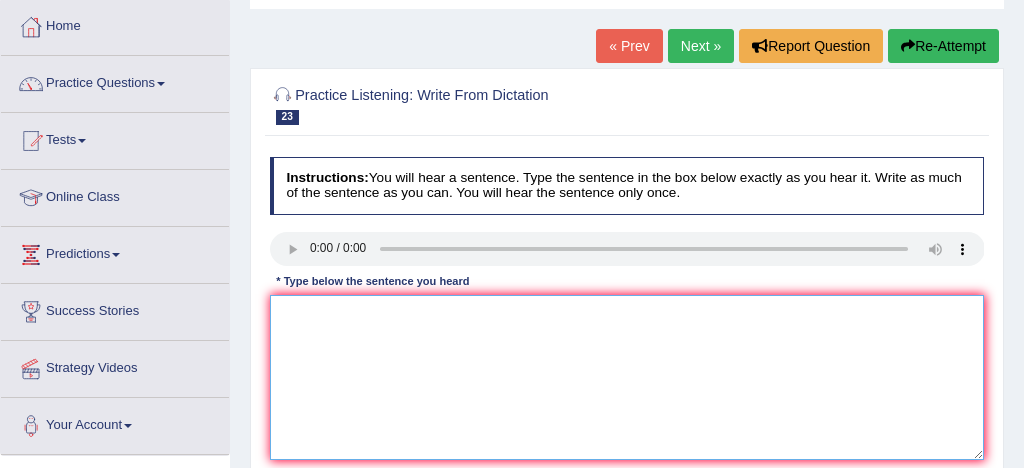 click at bounding box center (627, 377) 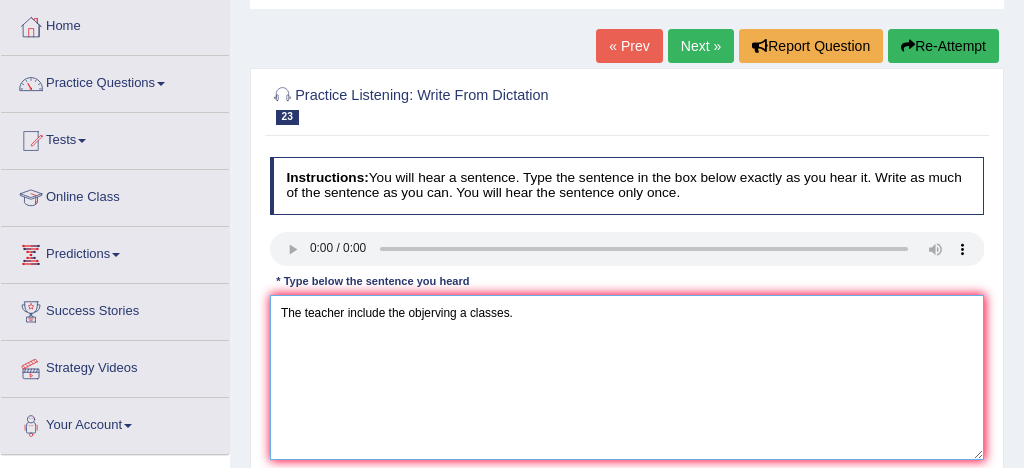 click on "The teacher include the objerving a classes." at bounding box center (627, 377) 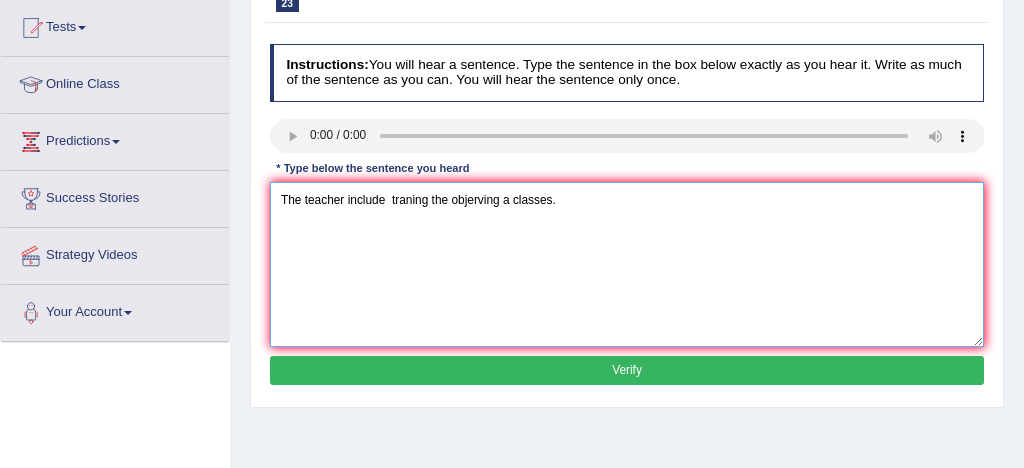 scroll, scrollTop: 223, scrollLeft: 0, axis: vertical 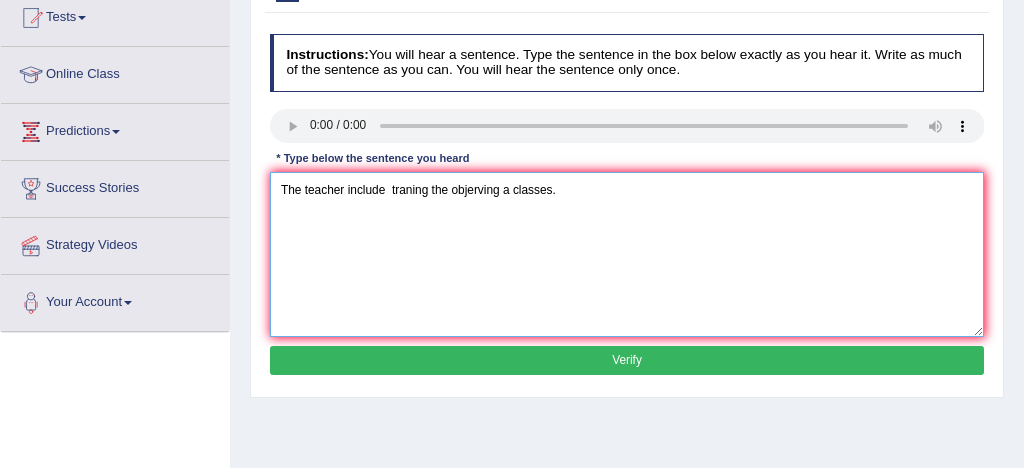 type on "The teacher include  traning the objerving a classes." 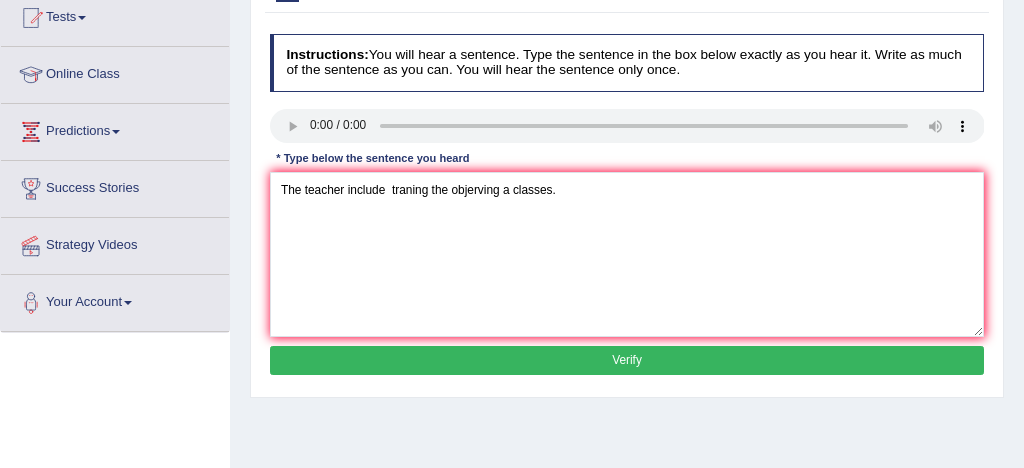 click on "Verify" at bounding box center [627, 360] 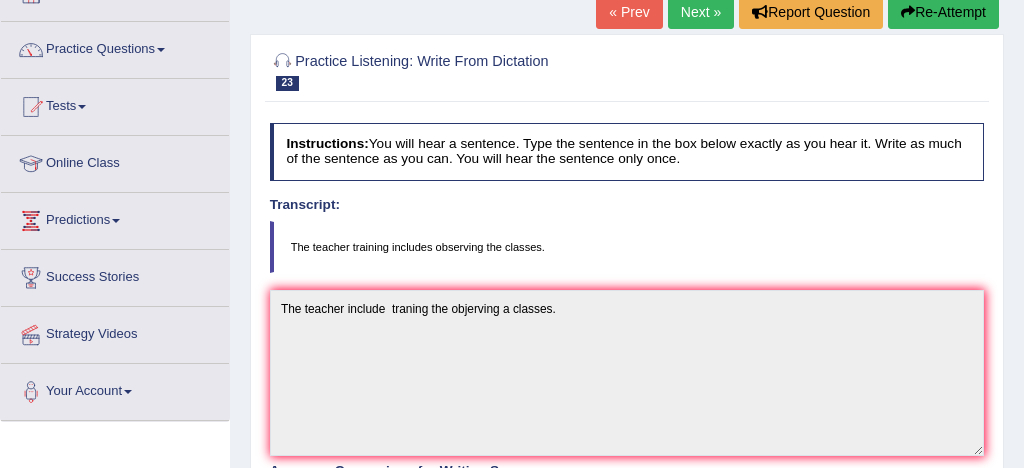 scroll, scrollTop: 113, scrollLeft: 0, axis: vertical 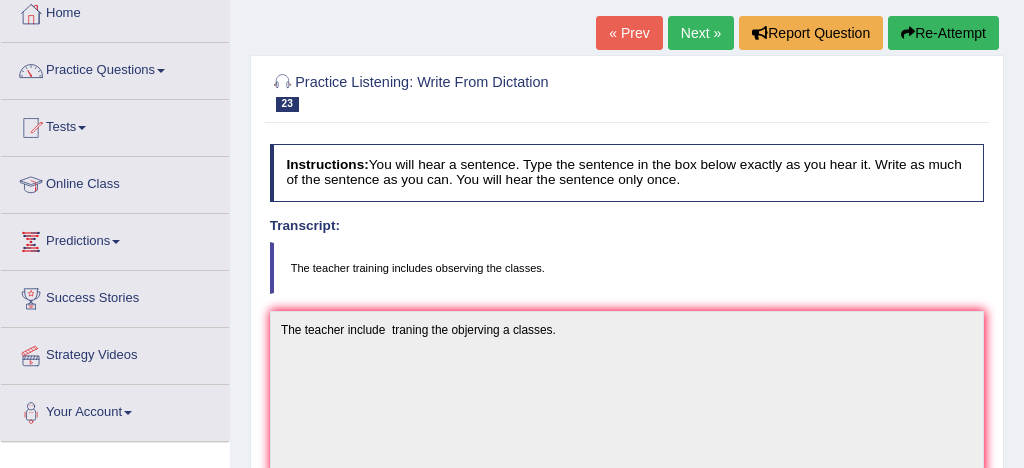 click on "Next »" at bounding box center [701, 33] 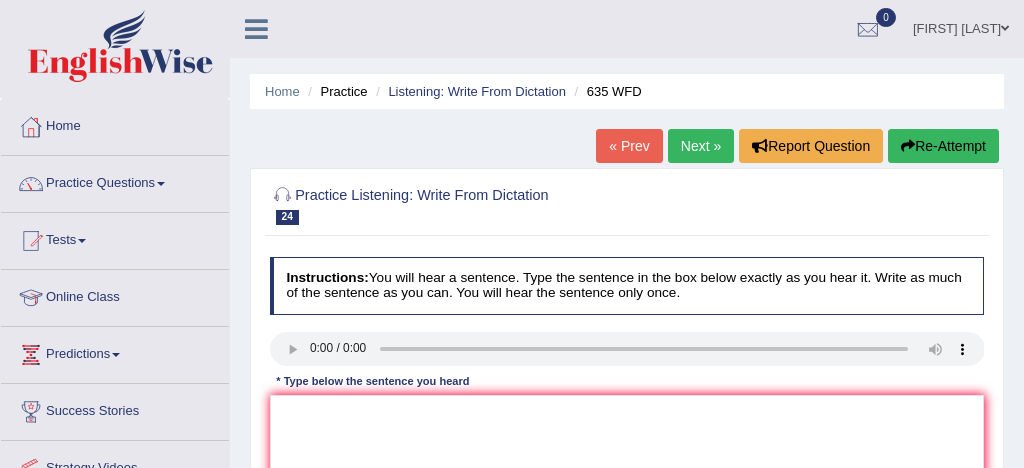 scroll, scrollTop: 87, scrollLeft: 0, axis: vertical 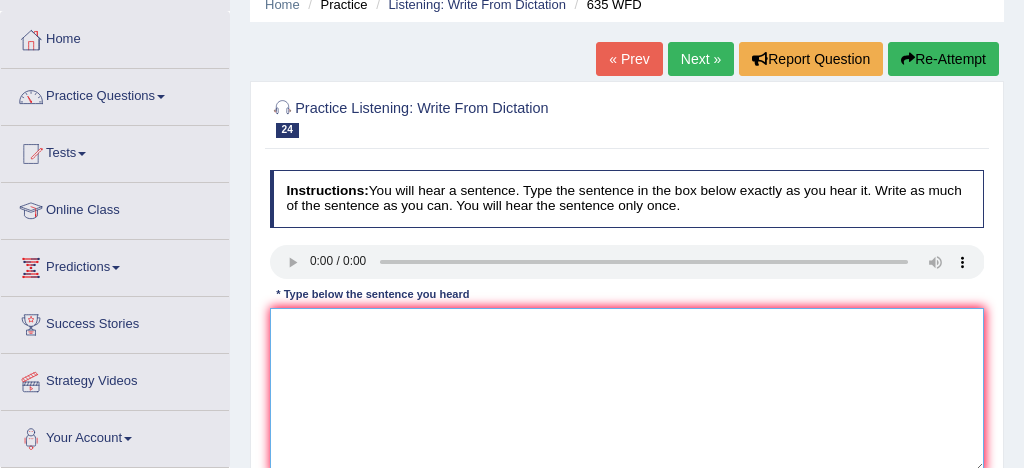 click at bounding box center [627, 390] 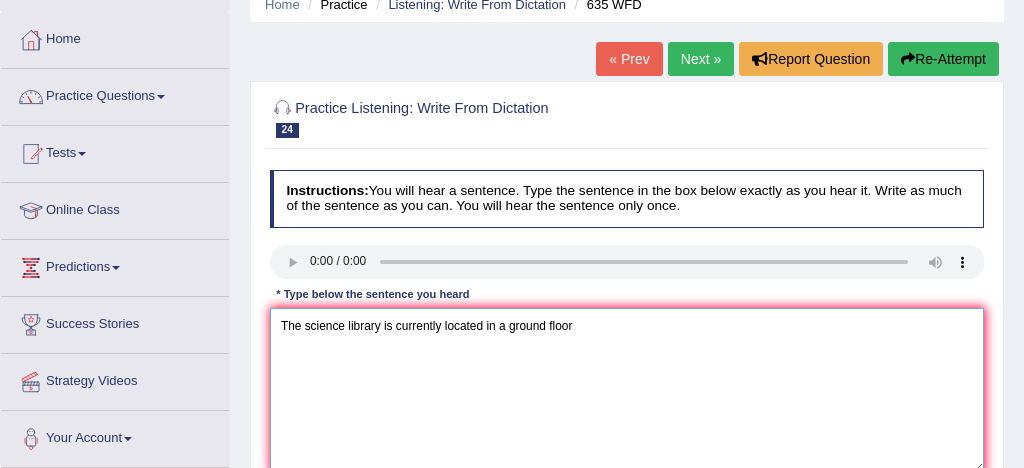 click on "The science library is currently located in a ground floor" at bounding box center [627, 390] 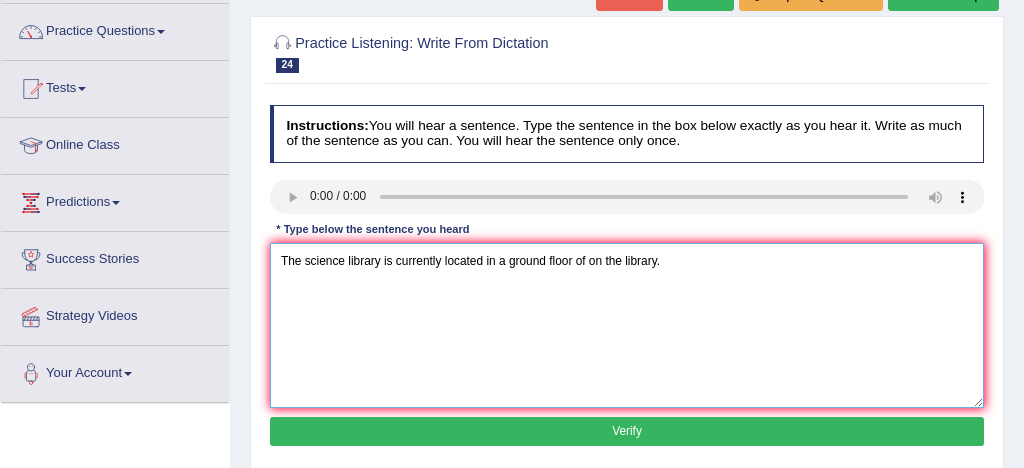 scroll, scrollTop: 165, scrollLeft: 0, axis: vertical 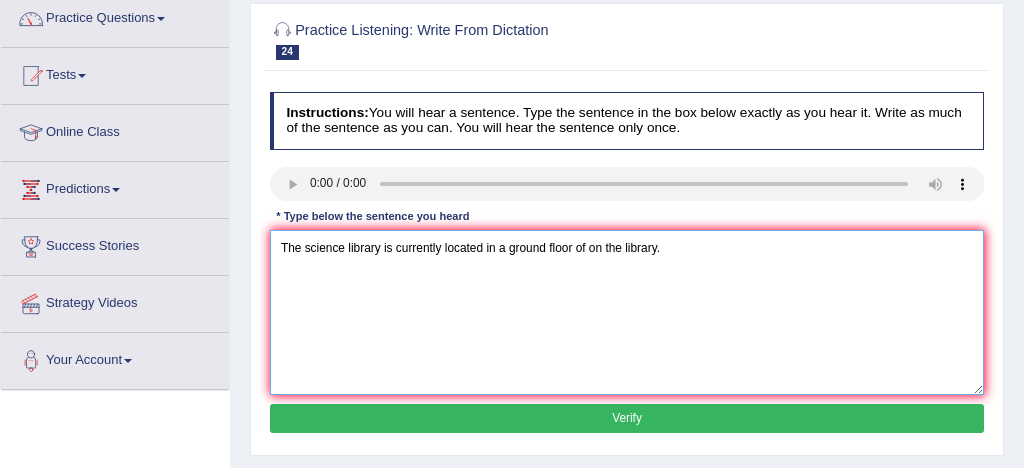 type on "The science library is currently located in a ground floor of on the library." 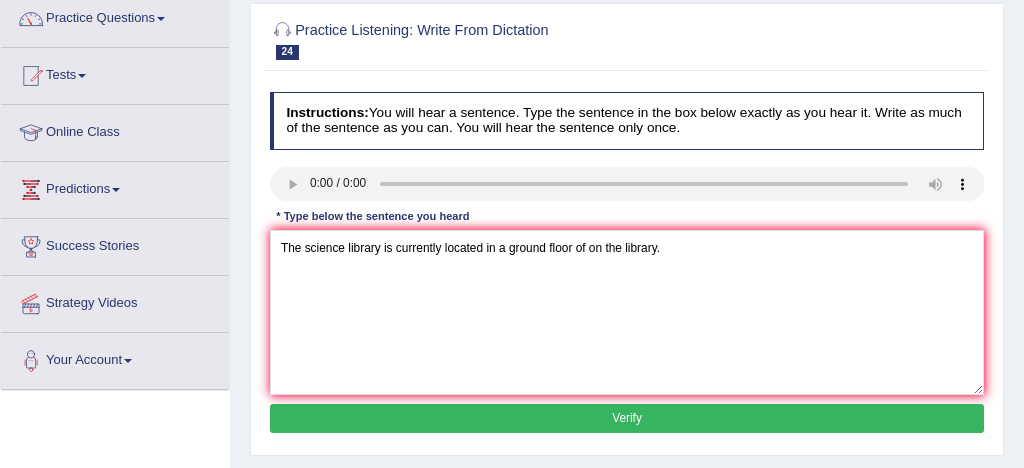 click on "Verify" at bounding box center [627, 418] 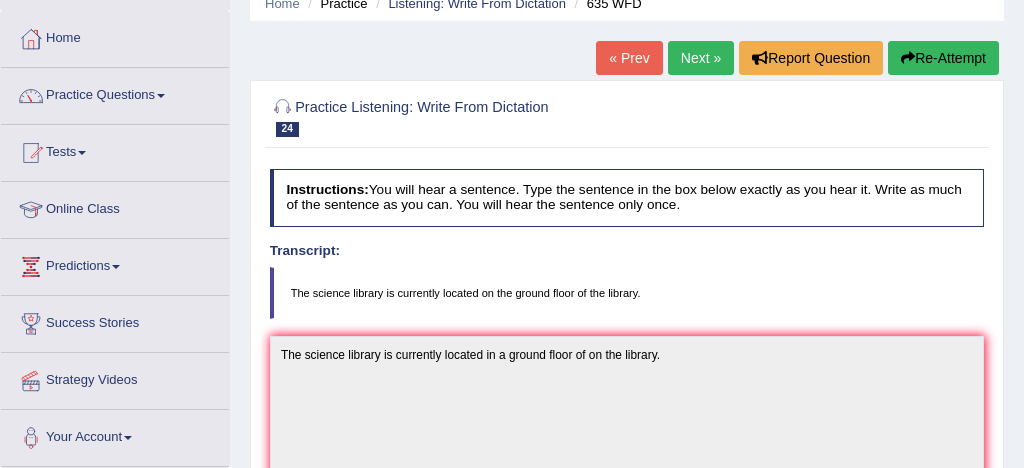 scroll, scrollTop: 79, scrollLeft: 0, axis: vertical 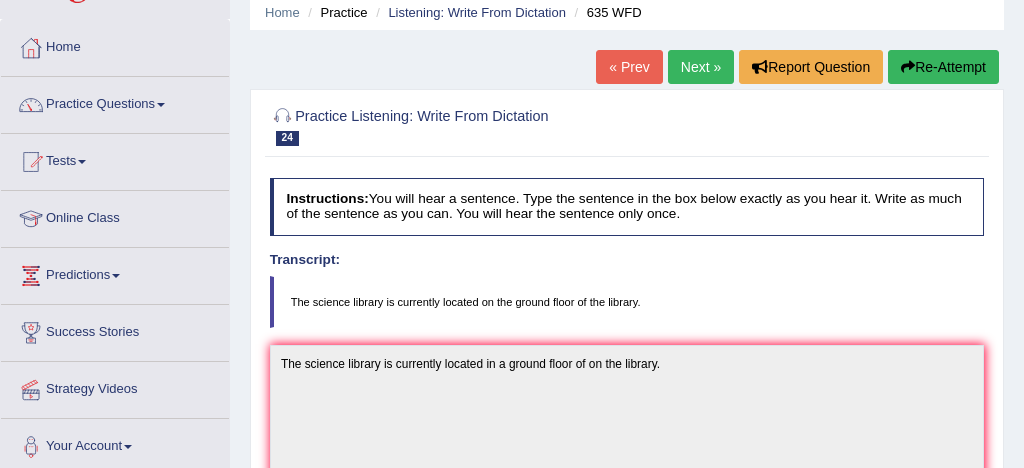 click on "Next »" at bounding box center [701, 67] 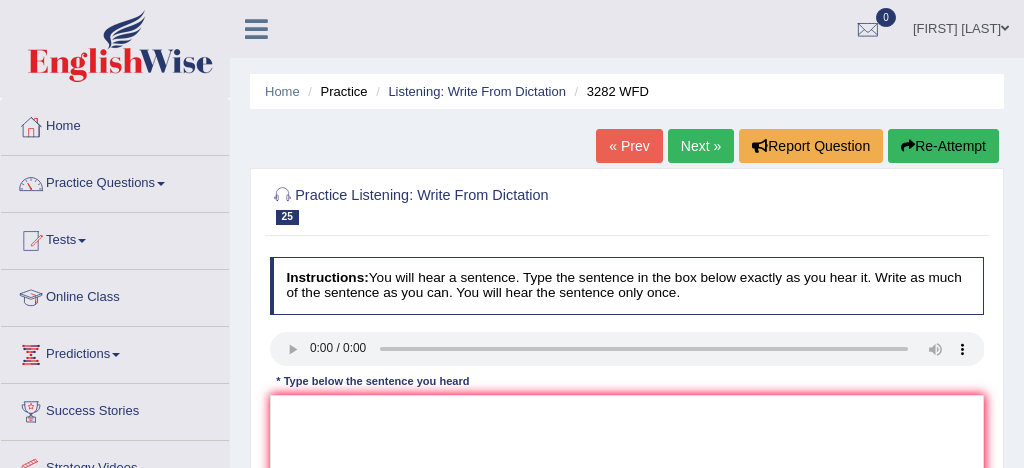 scroll, scrollTop: 0, scrollLeft: 0, axis: both 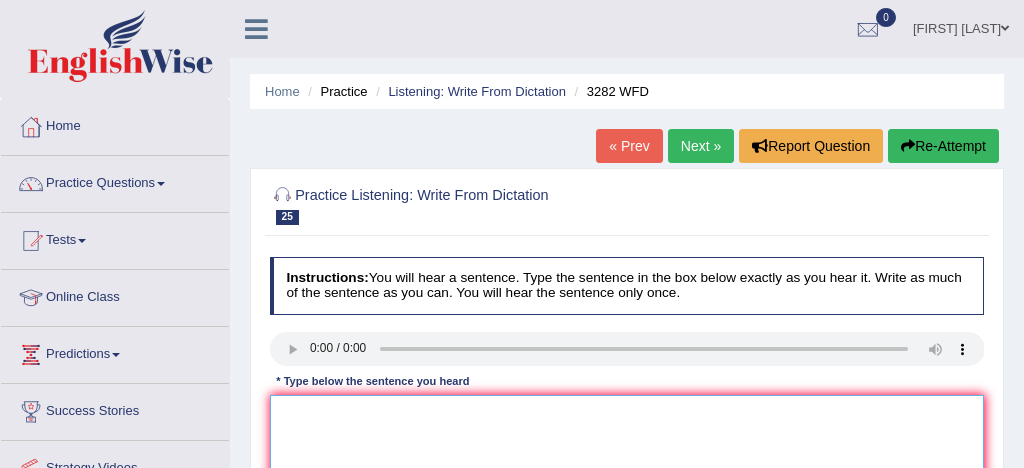click at bounding box center [627, 477] 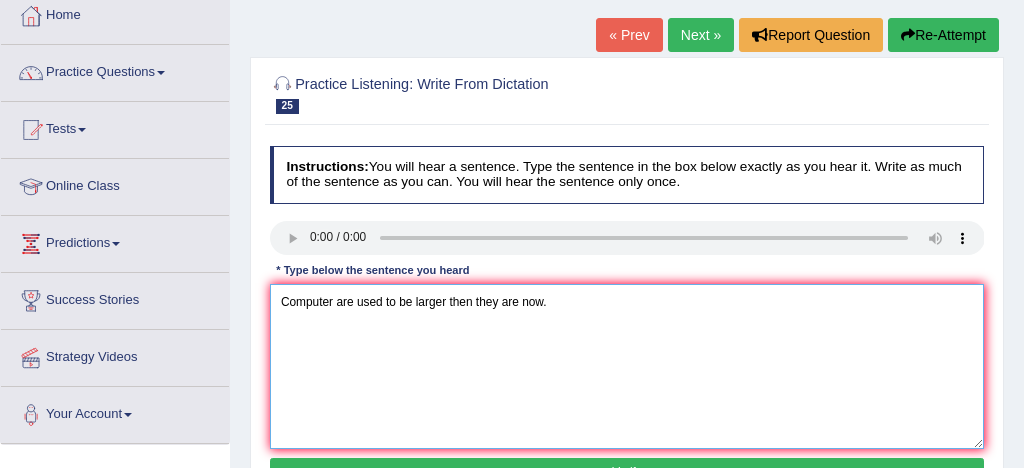 scroll, scrollTop: 162, scrollLeft: 0, axis: vertical 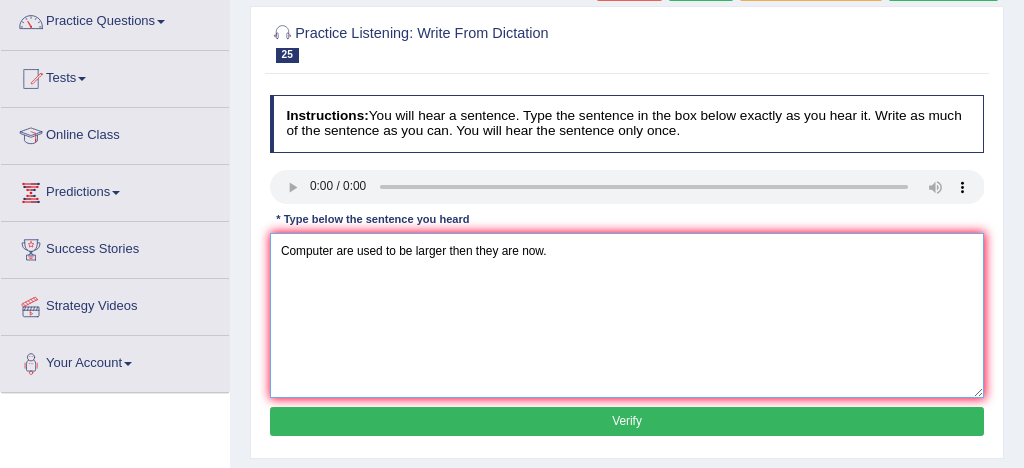 type on "Computer are used to be larger then they are now." 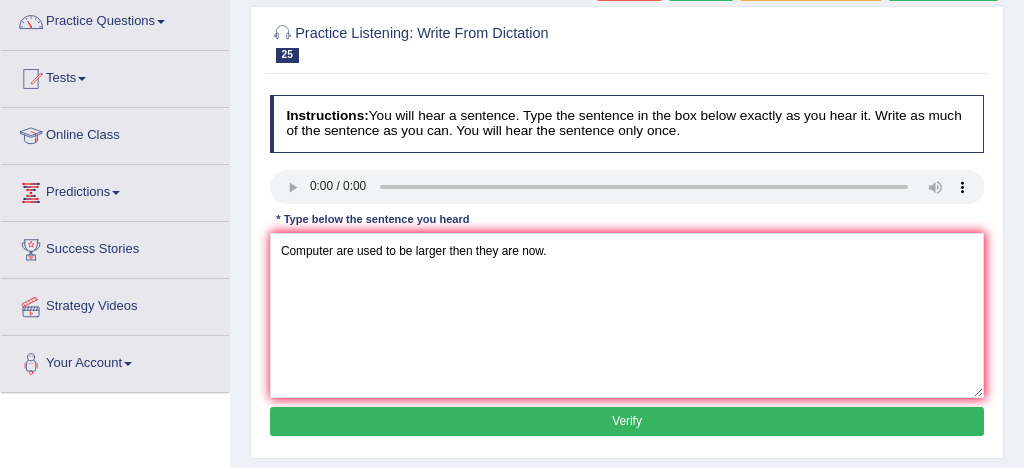 click on "Verify" at bounding box center [627, 421] 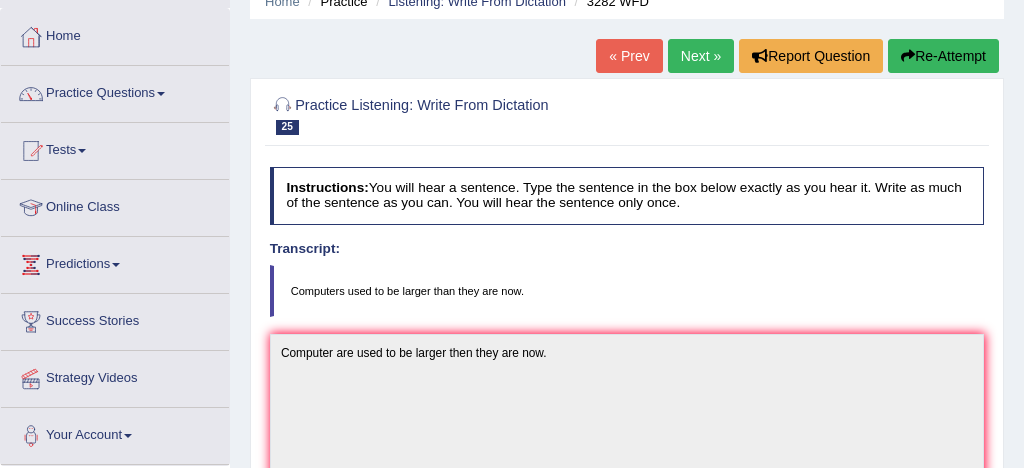 scroll, scrollTop: 80, scrollLeft: 0, axis: vertical 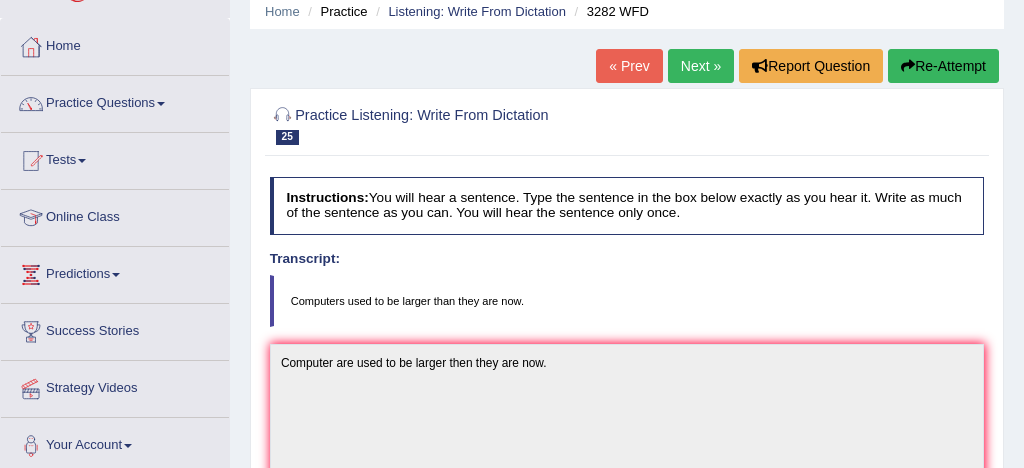 click on "Next »" at bounding box center [701, 66] 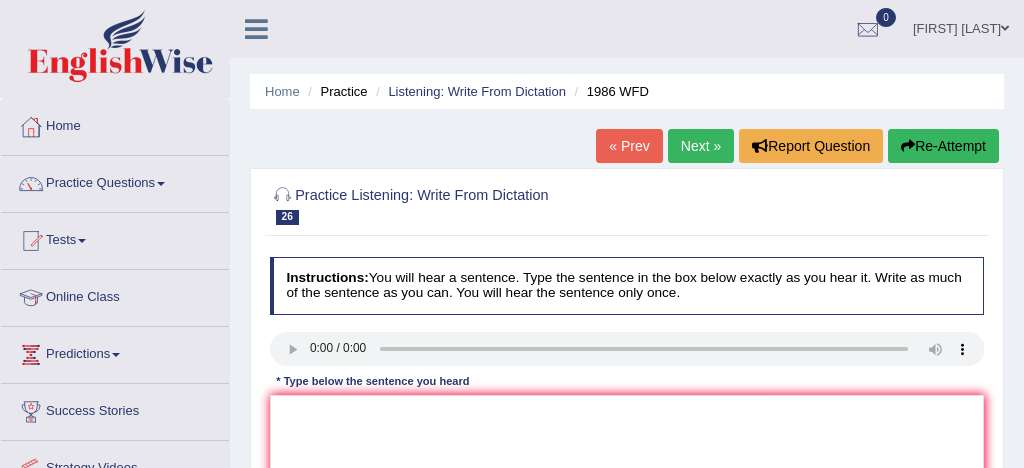 scroll, scrollTop: 128, scrollLeft: 0, axis: vertical 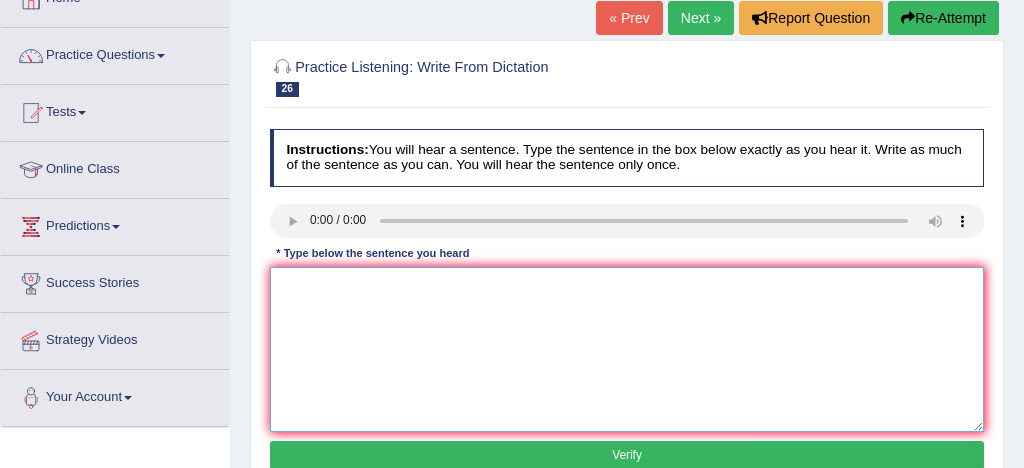 click at bounding box center (627, 349) 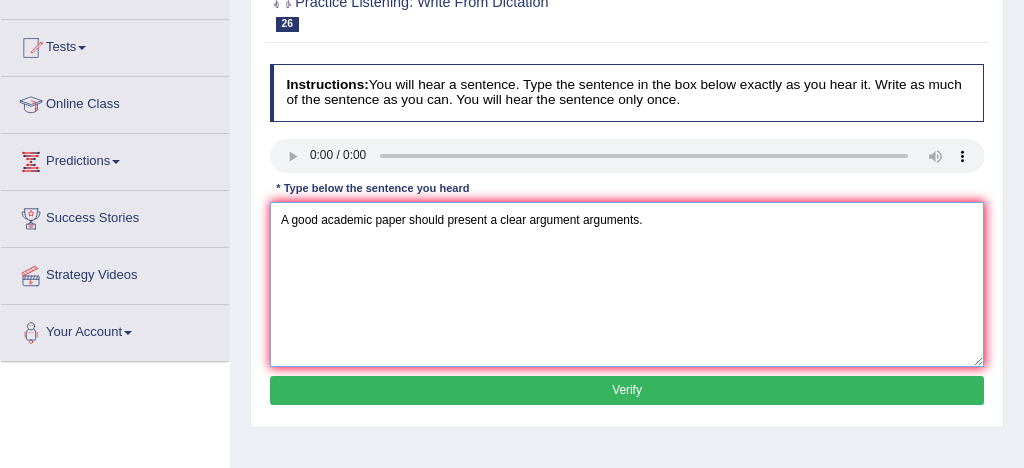 scroll, scrollTop: 194, scrollLeft: 0, axis: vertical 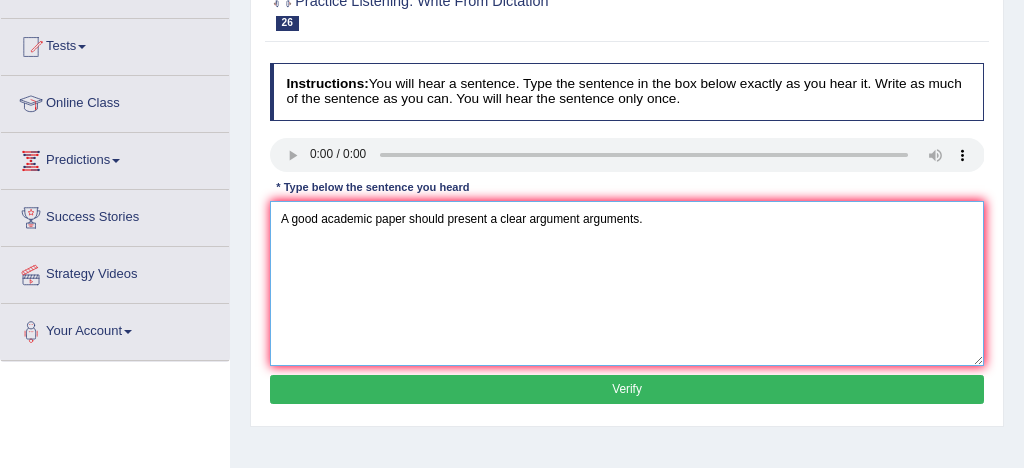 type on "A good academic paper should present a clear argument arguments." 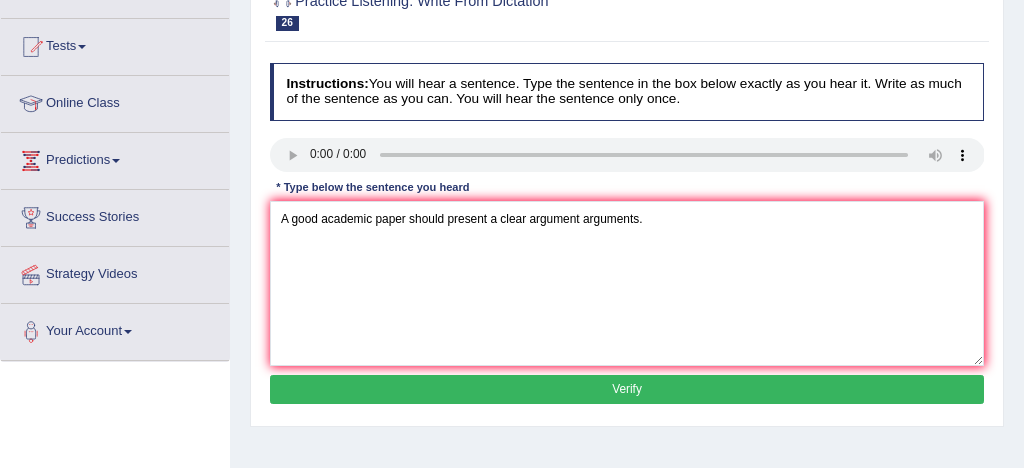 click on "Verify" at bounding box center (627, 389) 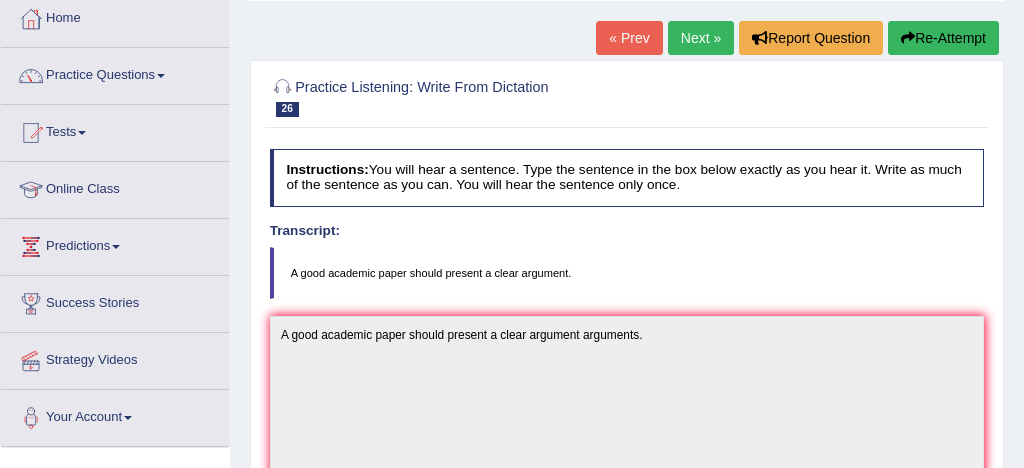 scroll, scrollTop: 84, scrollLeft: 0, axis: vertical 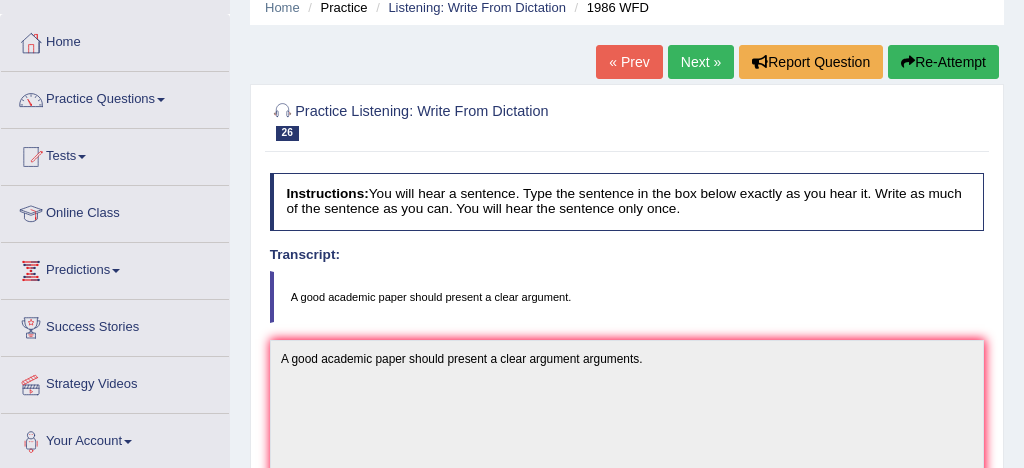 click on "Next »" at bounding box center (701, 62) 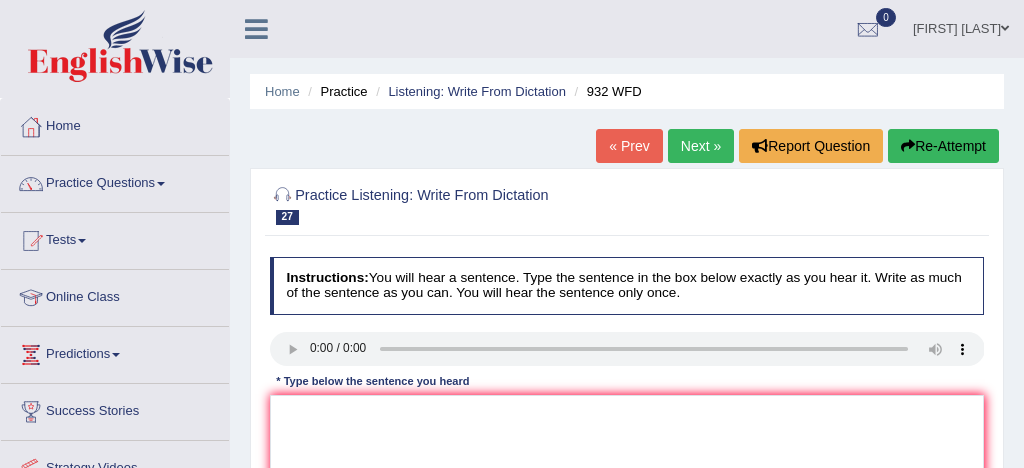 scroll, scrollTop: 64, scrollLeft: 0, axis: vertical 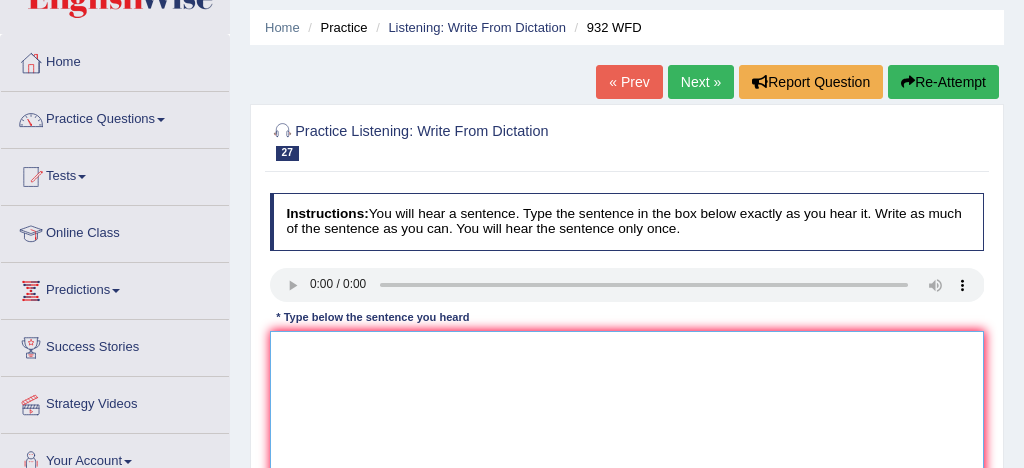 click at bounding box center [627, 413] 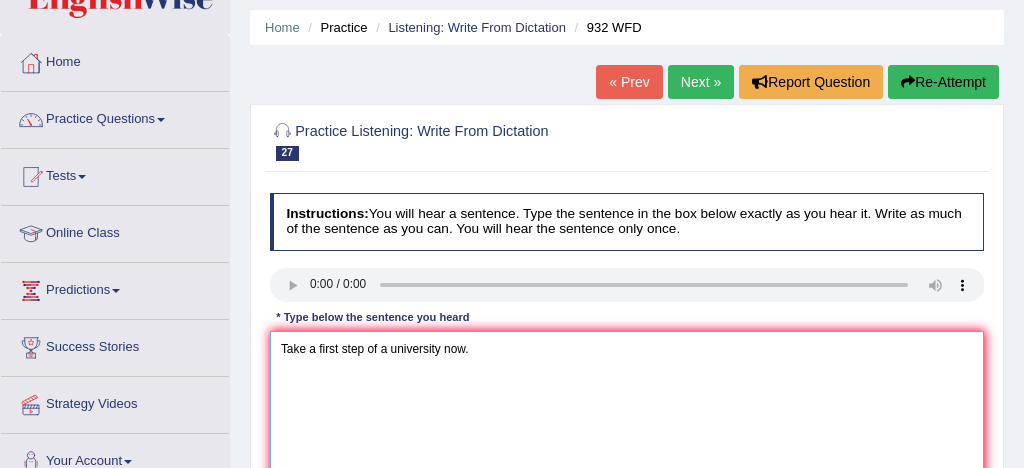 click on "Take a first step of a university now." at bounding box center (627, 413) 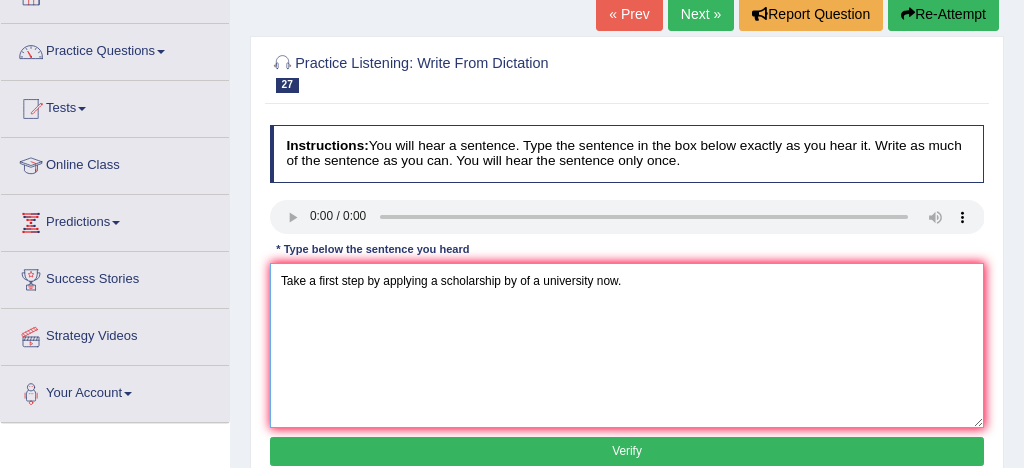 scroll, scrollTop: 133, scrollLeft: 0, axis: vertical 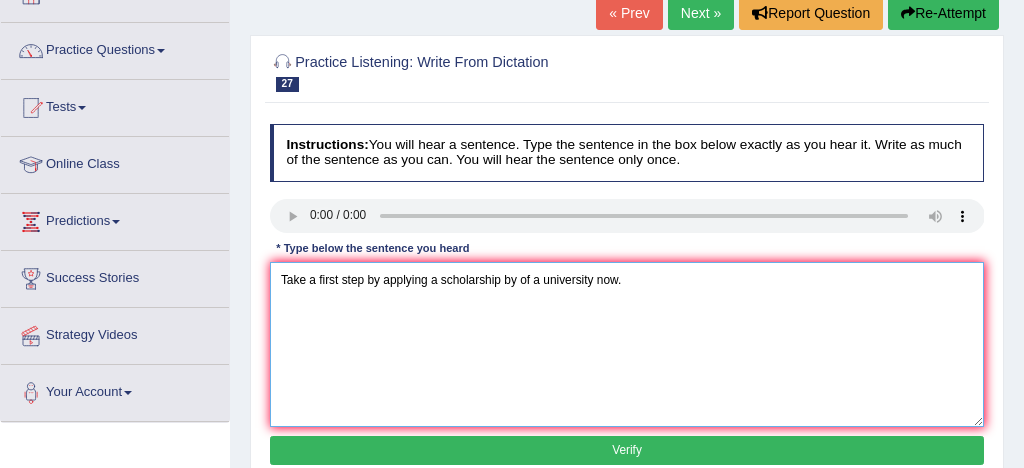 type on "Take a first step by applying a scholarship by of a university now." 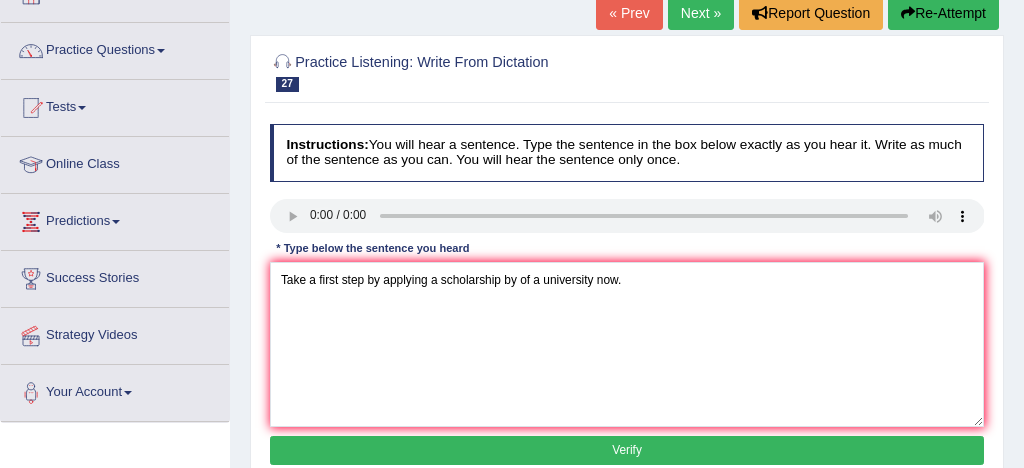 click on "Verify" at bounding box center [627, 450] 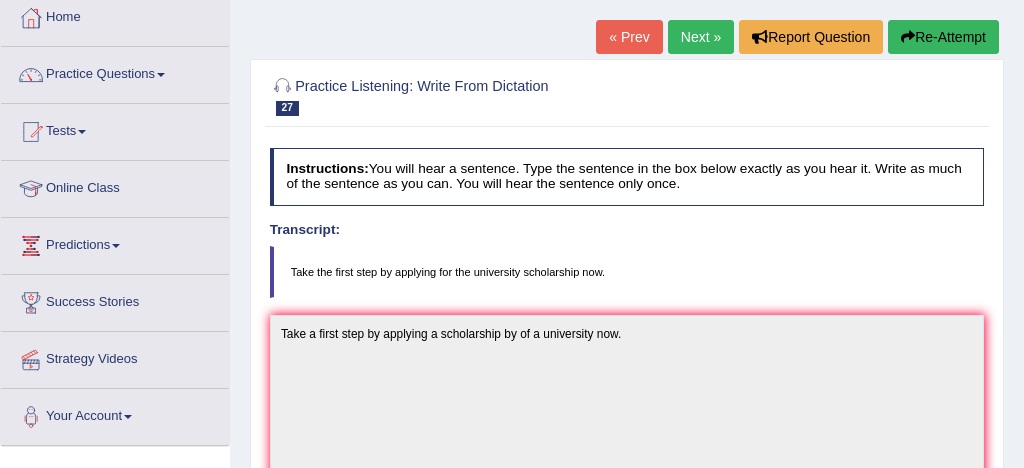 scroll, scrollTop: 96, scrollLeft: 0, axis: vertical 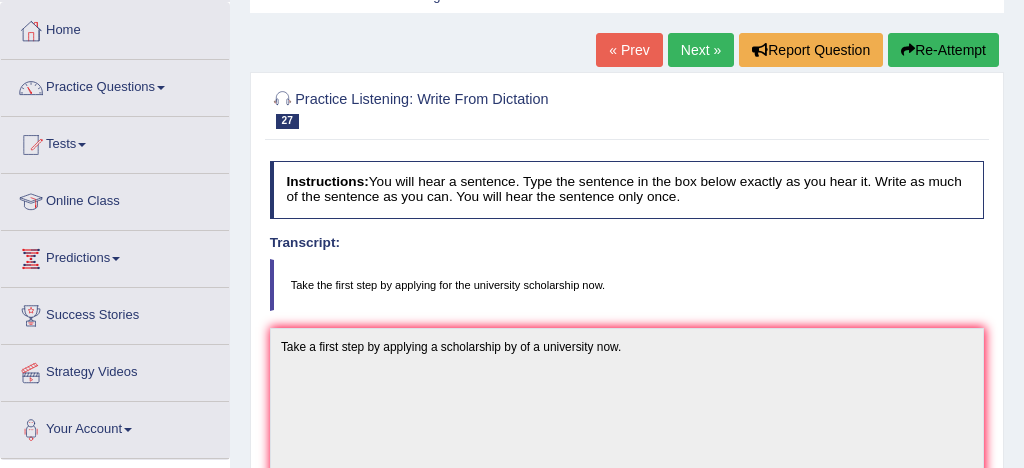 click on "Next »" at bounding box center (701, 50) 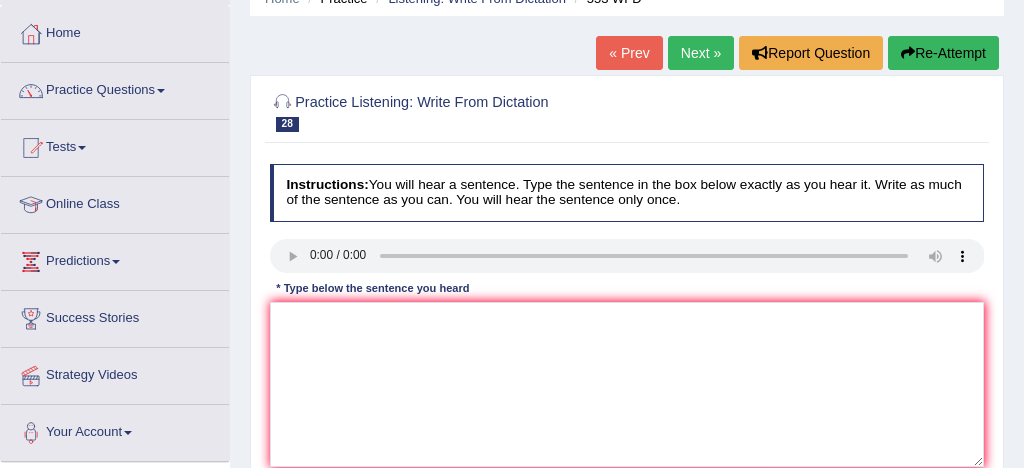 scroll, scrollTop: 93, scrollLeft: 0, axis: vertical 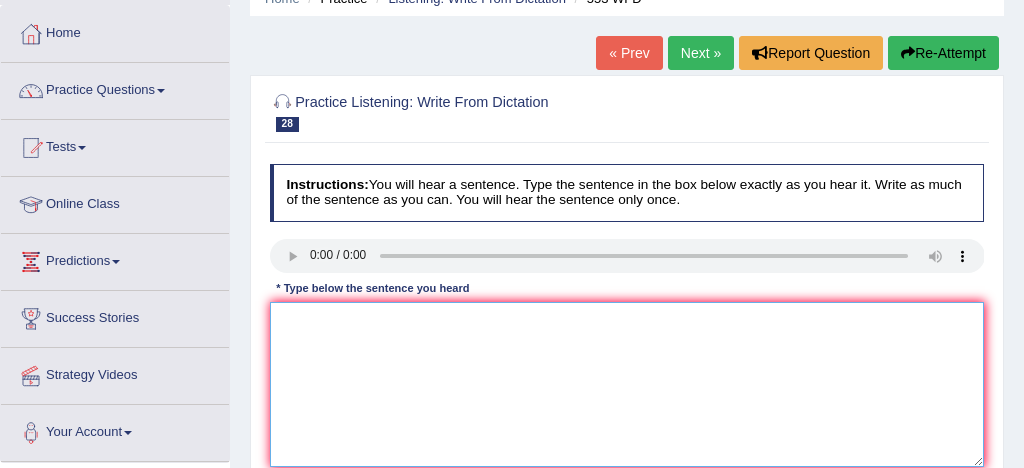 click at bounding box center [627, 384] 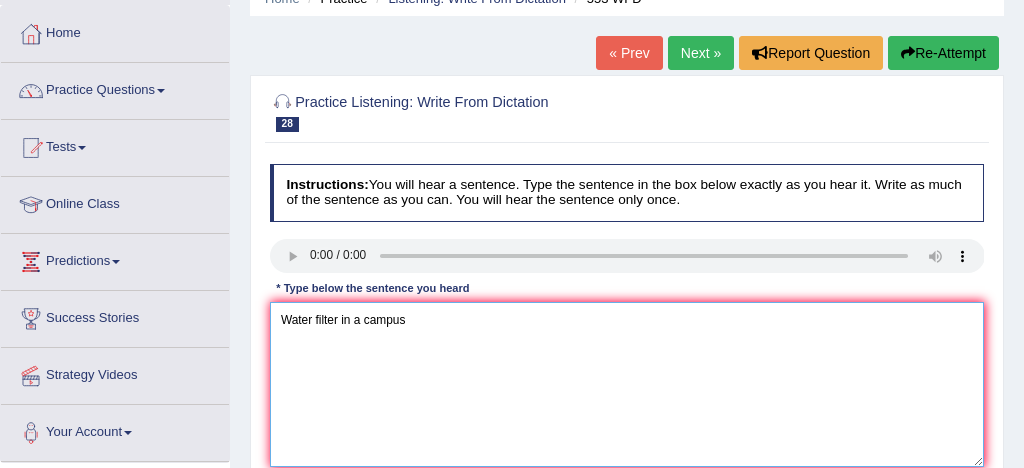 click on "Water filter in a campus" at bounding box center [627, 384] 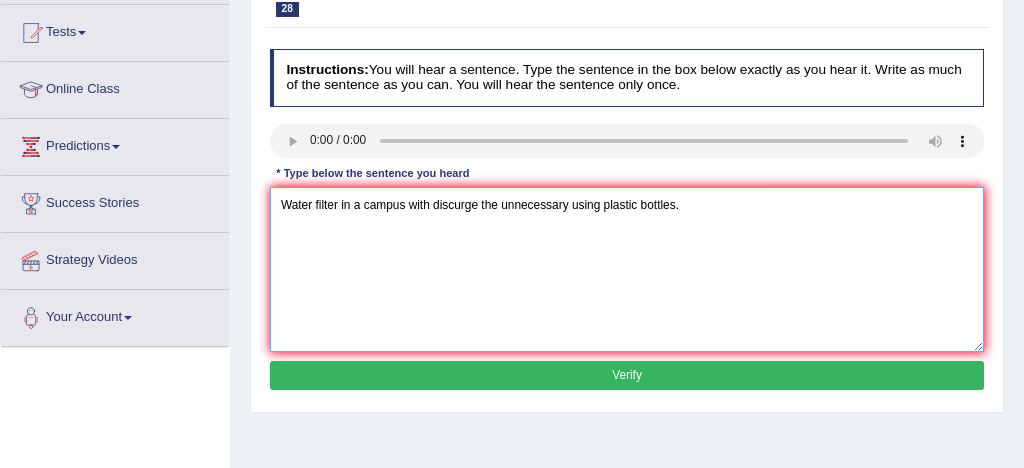 scroll, scrollTop: 209, scrollLeft: 0, axis: vertical 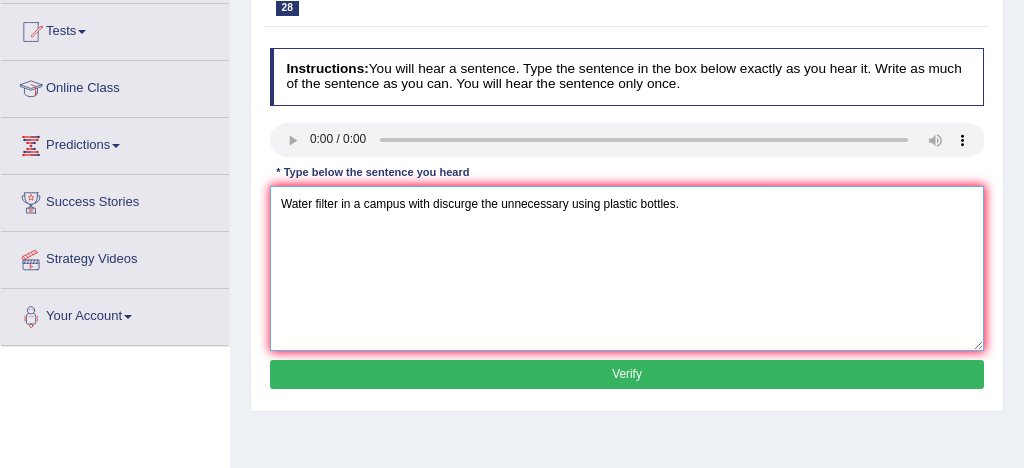 type on "Water filter in a campus with discurge the unnecessary using plastic bottles." 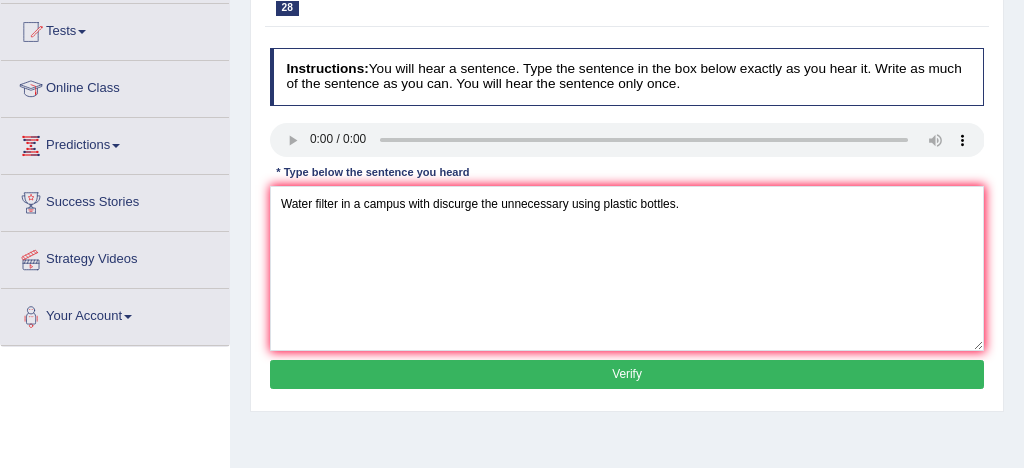 click on "Verify" at bounding box center [627, 374] 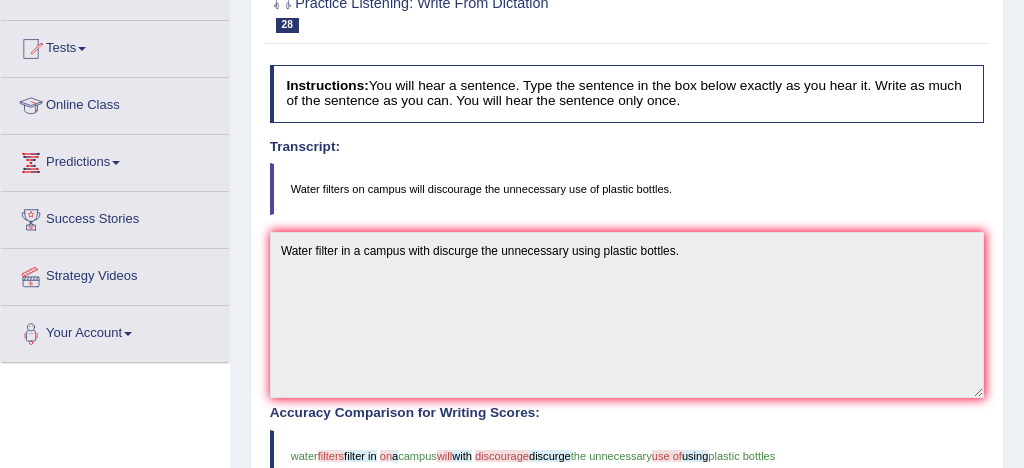 scroll, scrollTop: 182, scrollLeft: 0, axis: vertical 